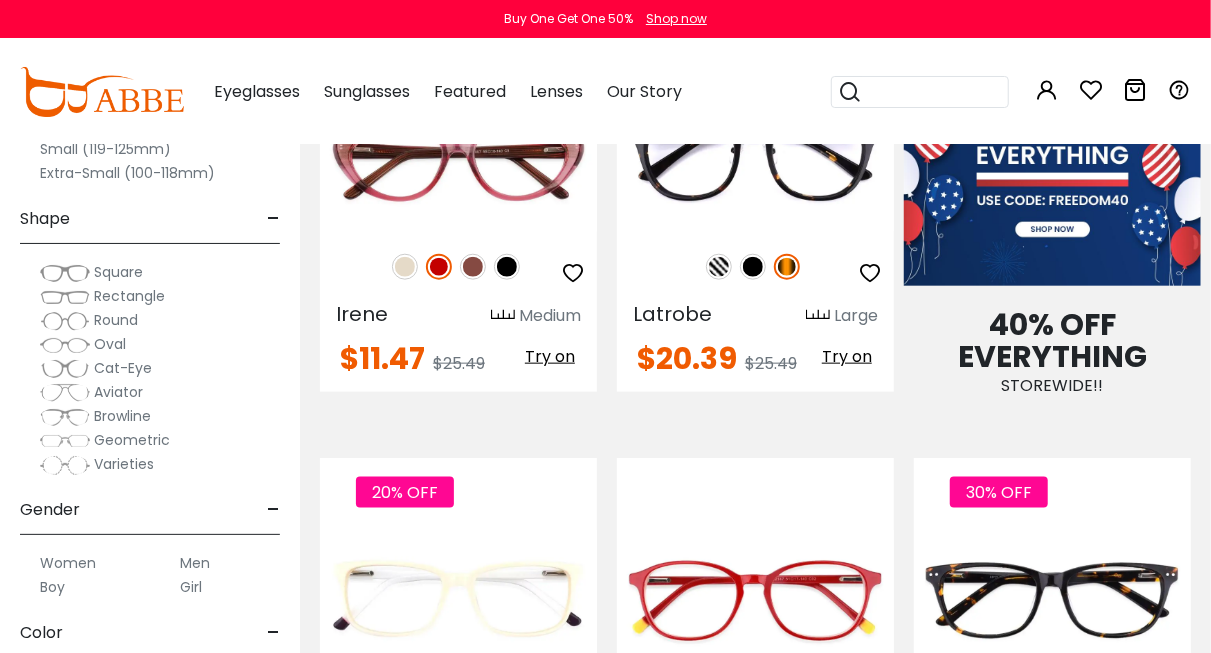 scroll, scrollTop: 0, scrollLeft: 0, axis: both 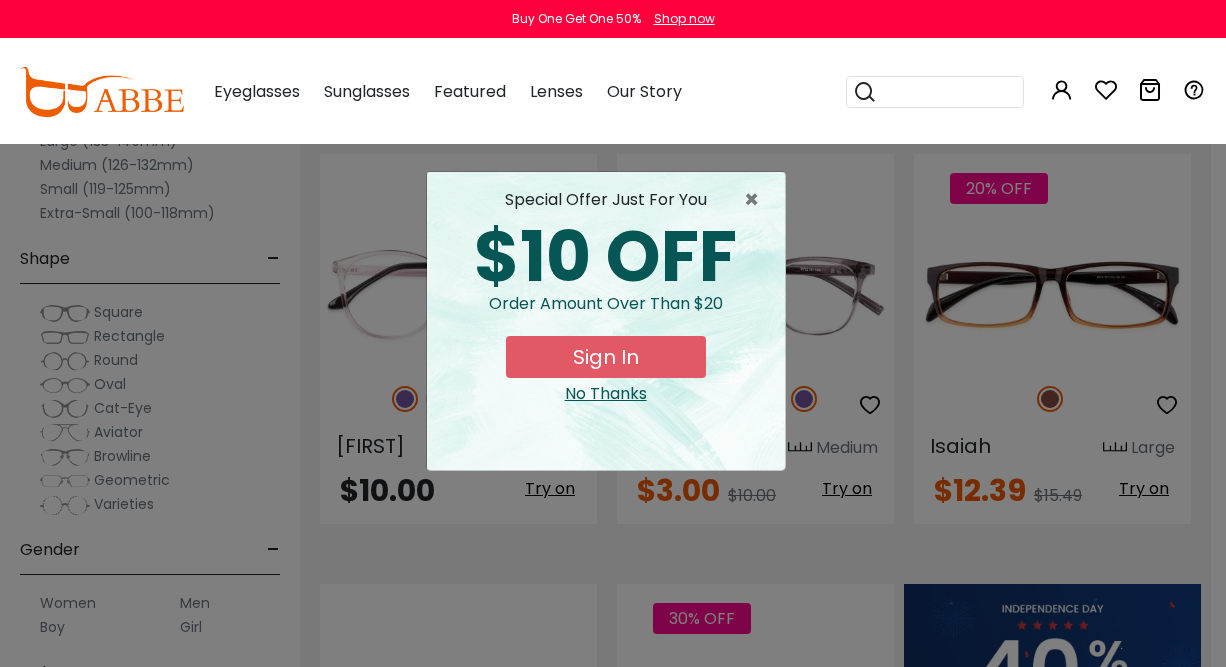 click on "×
special offer just for you
$10 OFF
Order amount over than $20
Sign In
No Thanks" at bounding box center [613, 333] 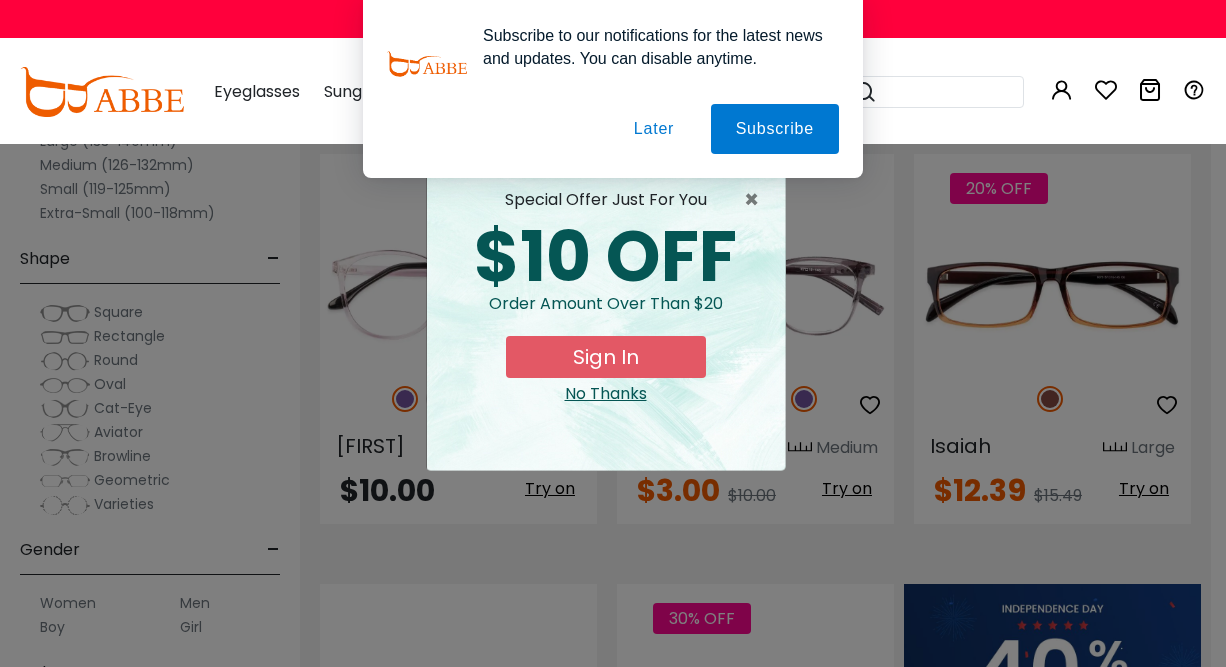 click on "Later" at bounding box center [654, 129] 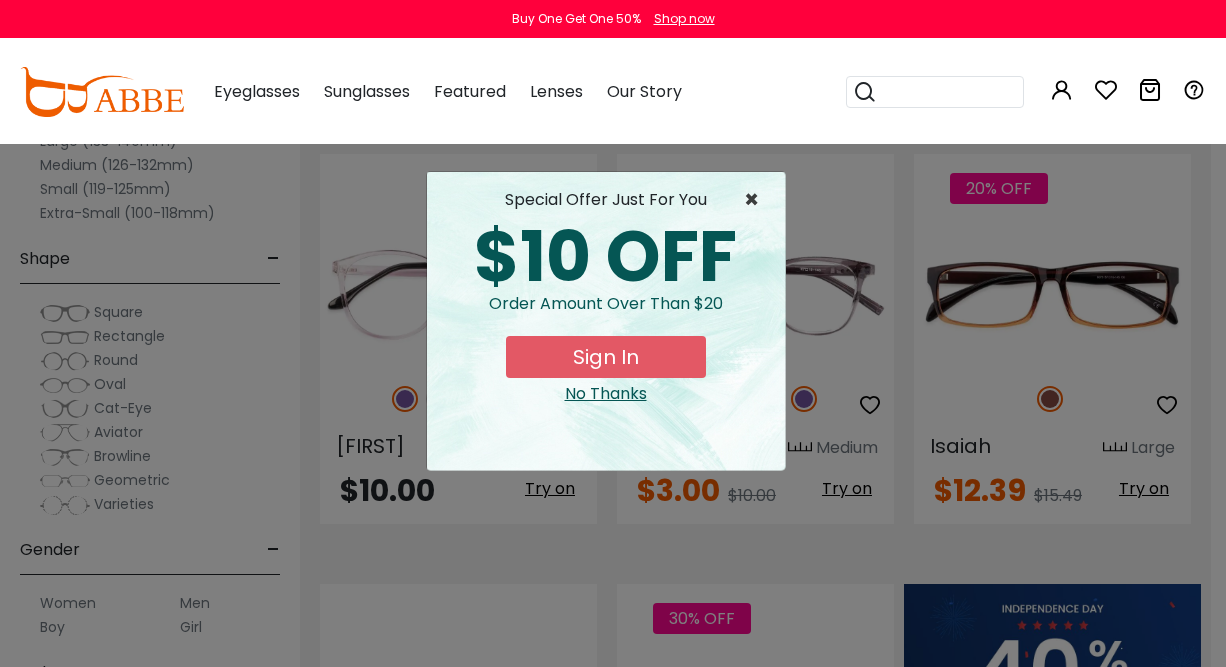 click on "×" at bounding box center (756, 200) 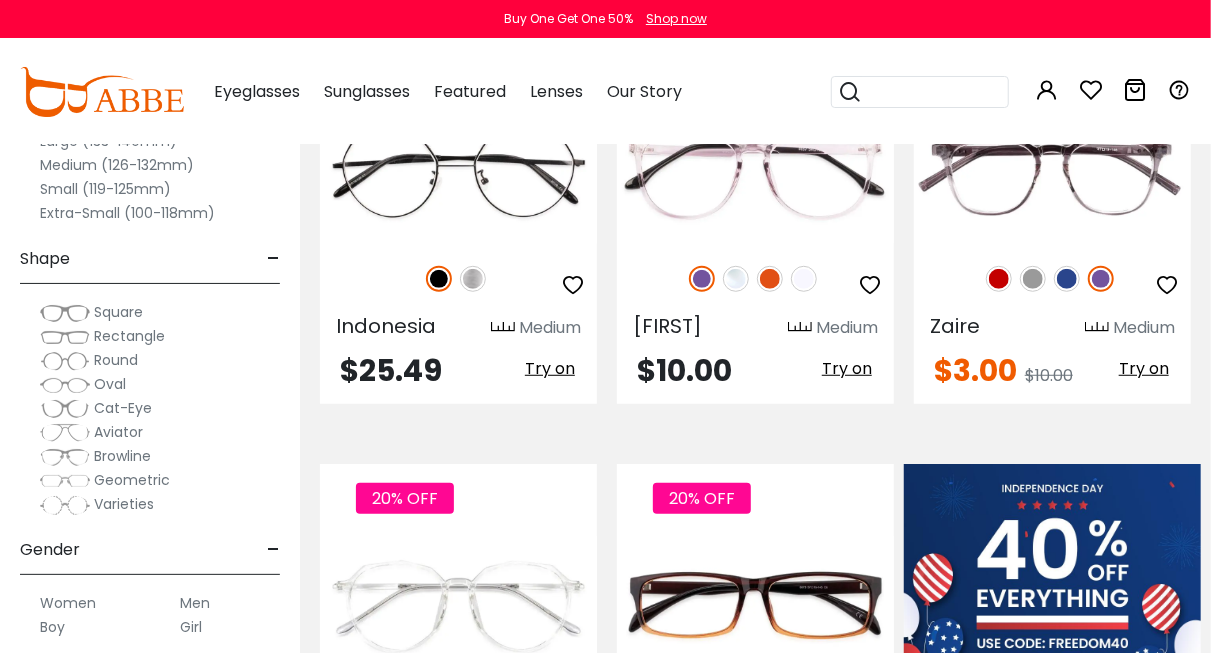 scroll, scrollTop: 400, scrollLeft: 0, axis: vertical 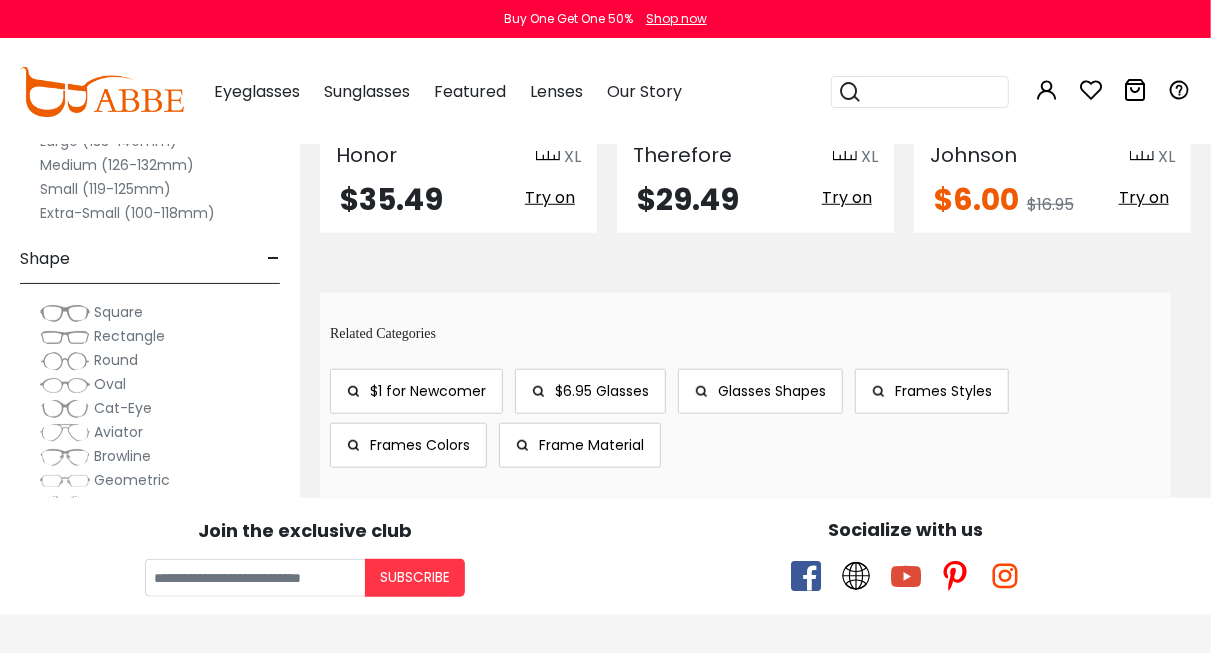 click on "Currently by:
×
shape:
Rectangle
×
shape:
Geometric
× size: Extra-Large (141+mm) XL" at bounding box center [755, 114] 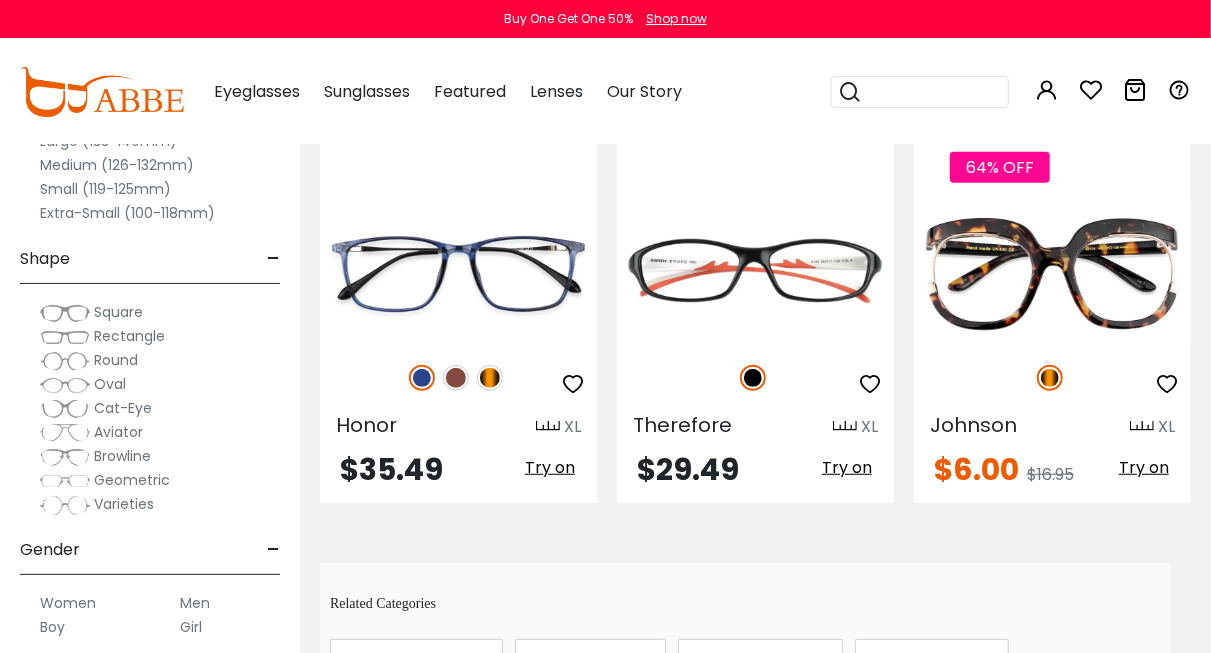 scroll, scrollTop: 406, scrollLeft: 0, axis: vertical 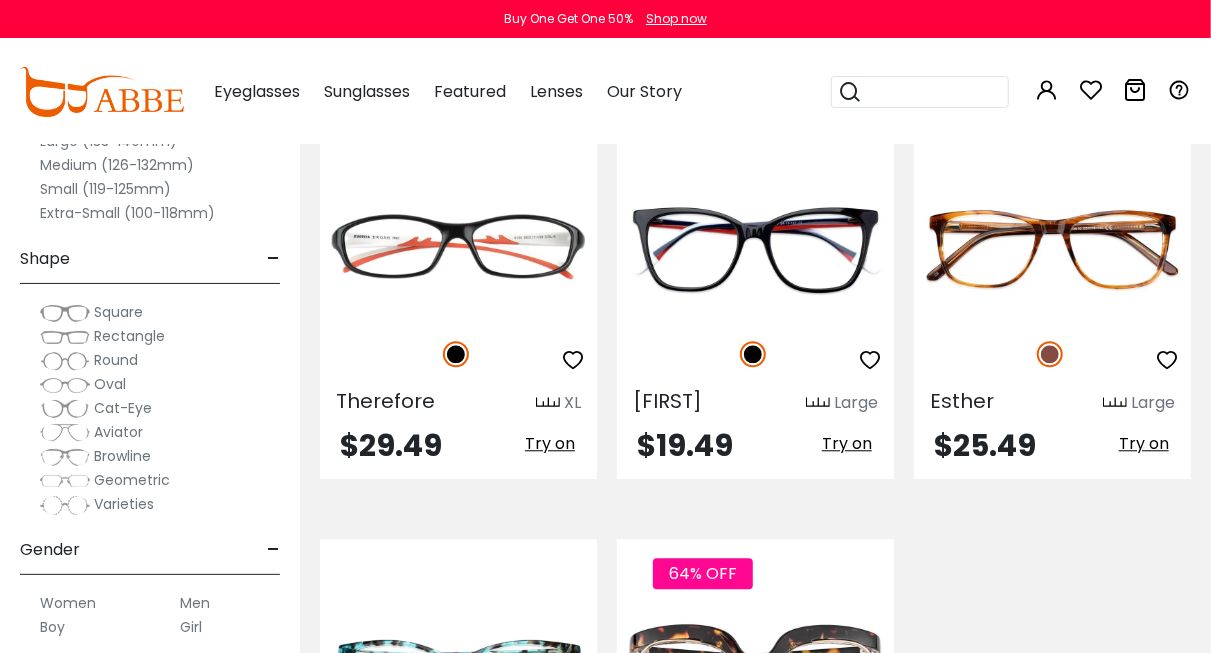 click on "Currently by:
×
gender:
Men
×
shape:
Rectangle
× size: Extra-Large (141+mm) ×" at bounding box center [755, -289] 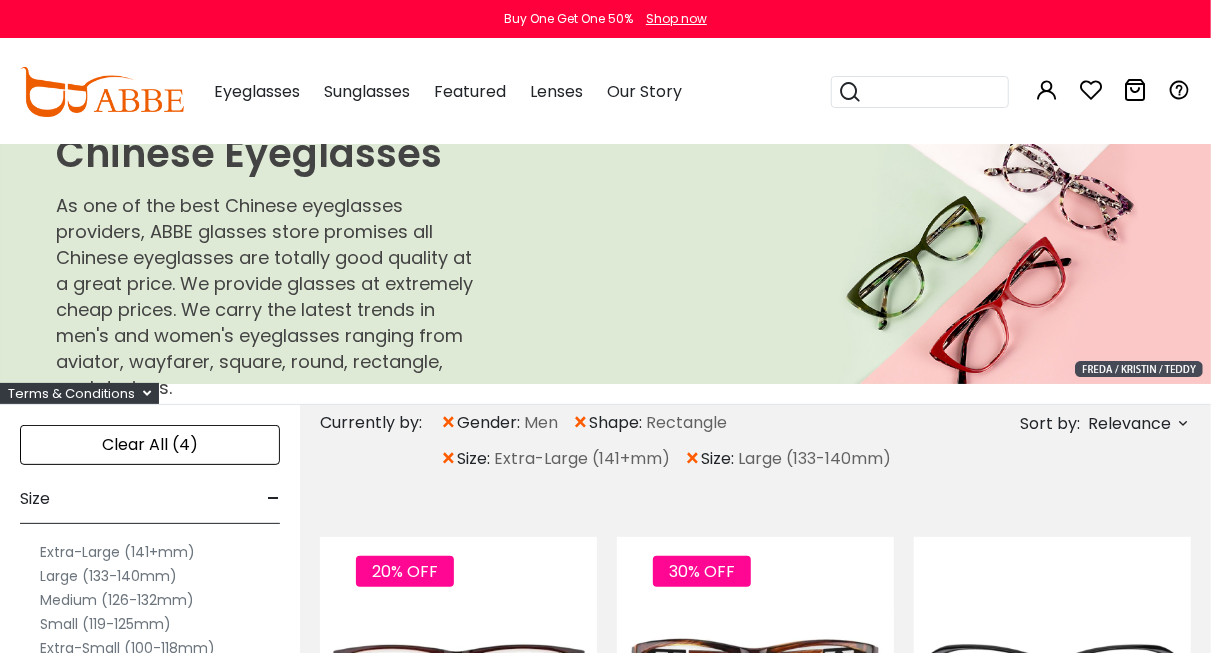 scroll, scrollTop: 0, scrollLeft: 0, axis: both 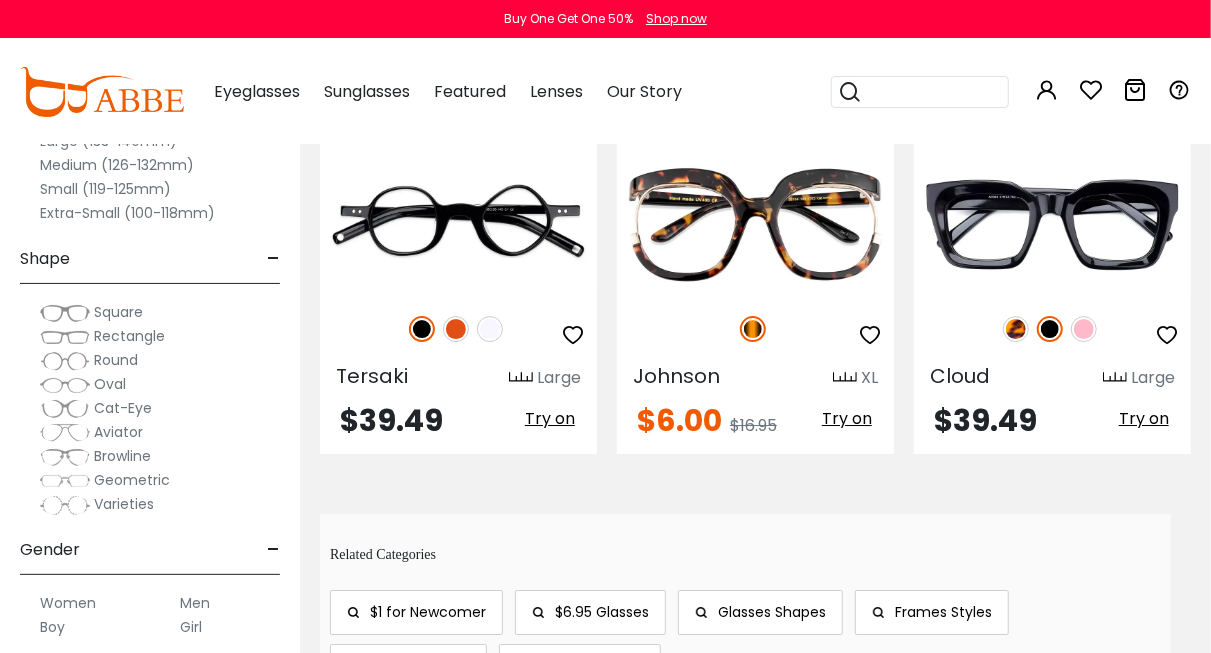 click on "[LAST]" at bounding box center (458, 268) 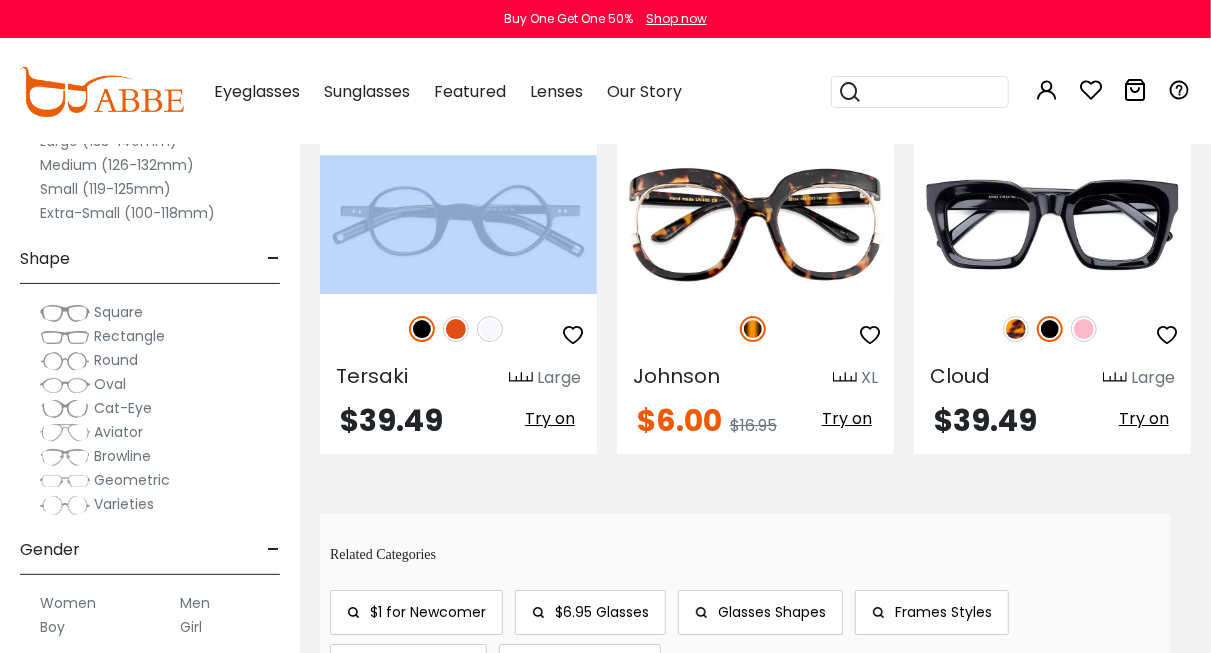click on "Tersaki
Large
$39.49
Try on" at bounding box center (458, 268) 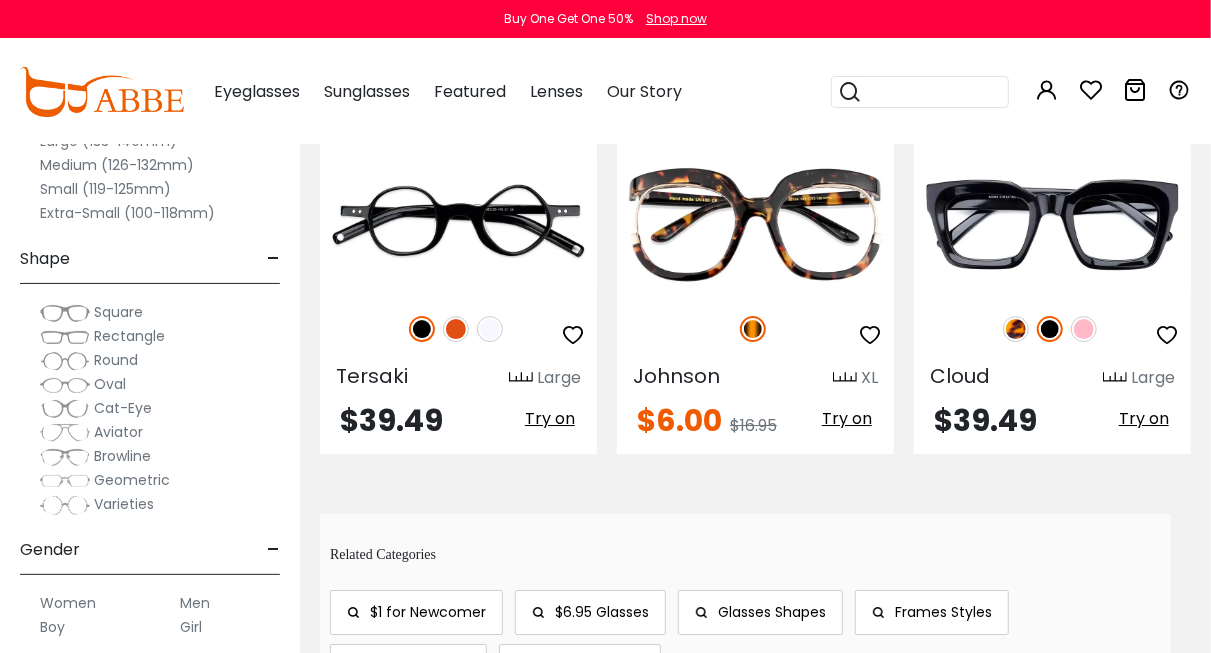 click on "Eyeglasses
Women's Eyeglasses
Men's Eyeglasses
Kids' Eyeglasses
All Eyeglasses
On Sale
Eyeglass Styles
Eyeglass Frames Colors
Eyeglass Frames Shapes
Flash Sale
New Arrivals
Blue Light Glasses
Glasses For Night Driving
Sunglasses
Women's Sunglasses" at bounding box center [438, 92] 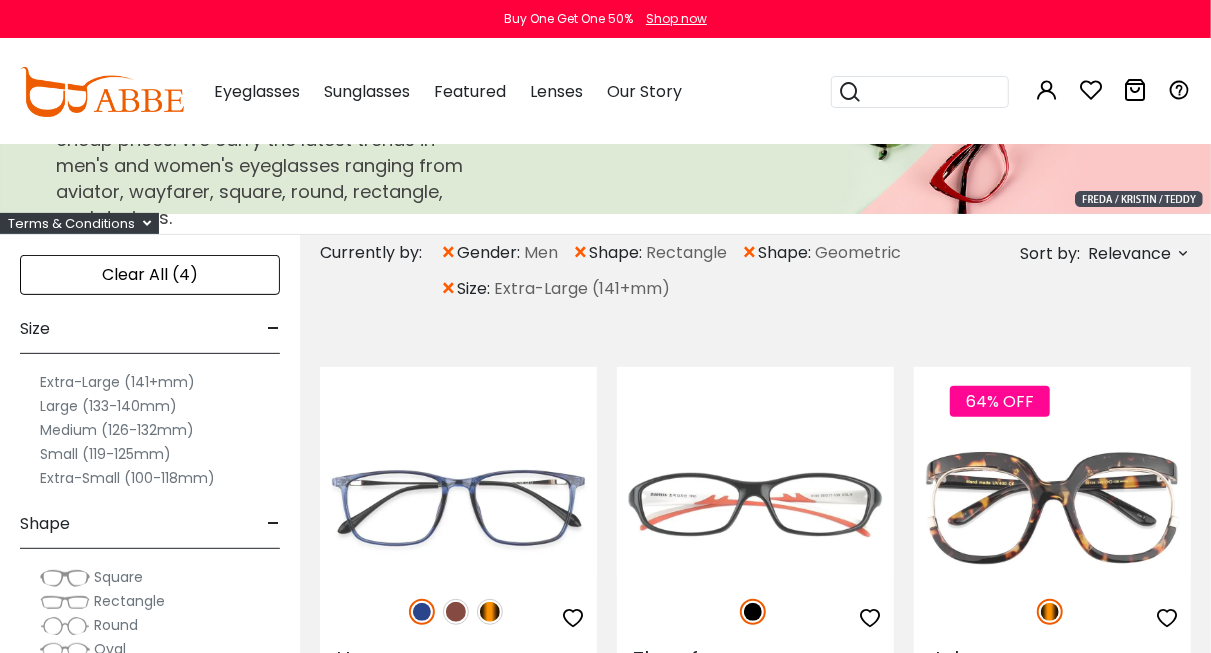 scroll, scrollTop: 0, scrollLeft: 0, axis: both 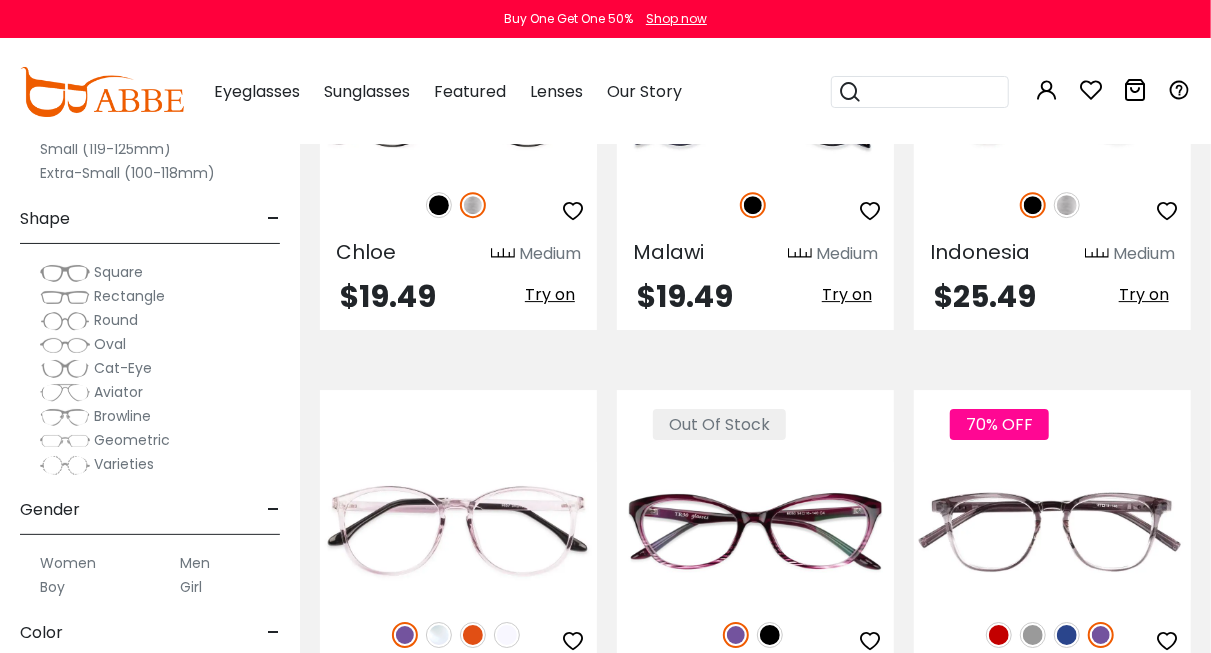 click at bounding box center (102, 92) 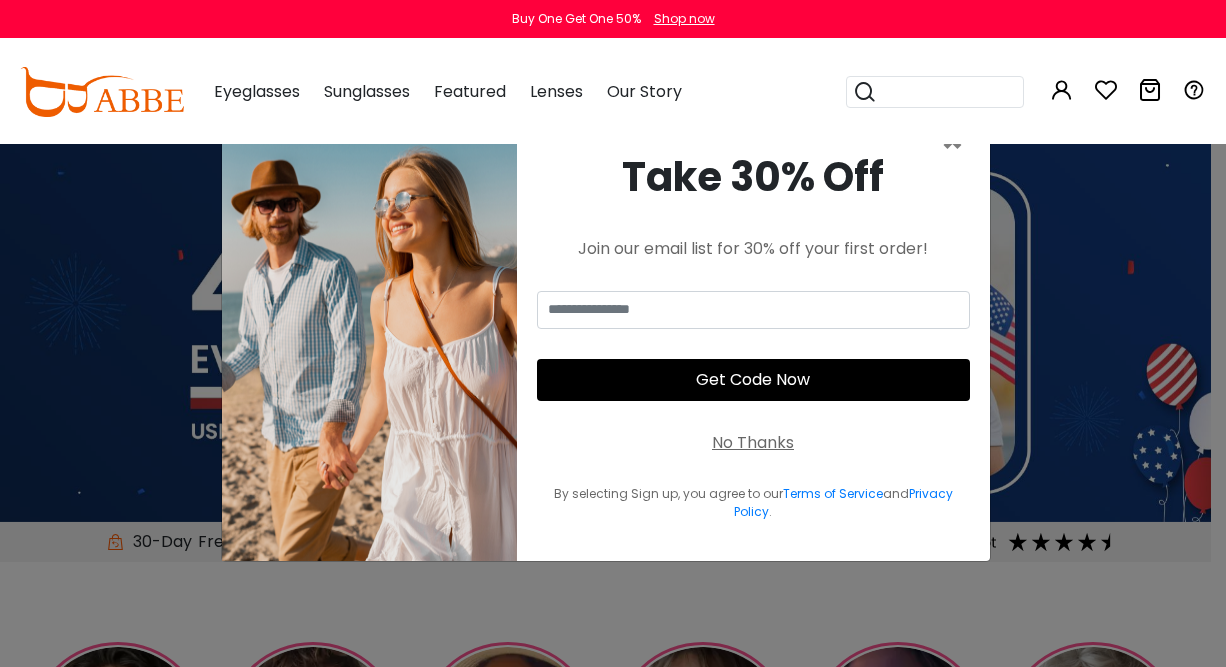 scroll, scrollTop: 0, scrollLeft: 0, axis: both 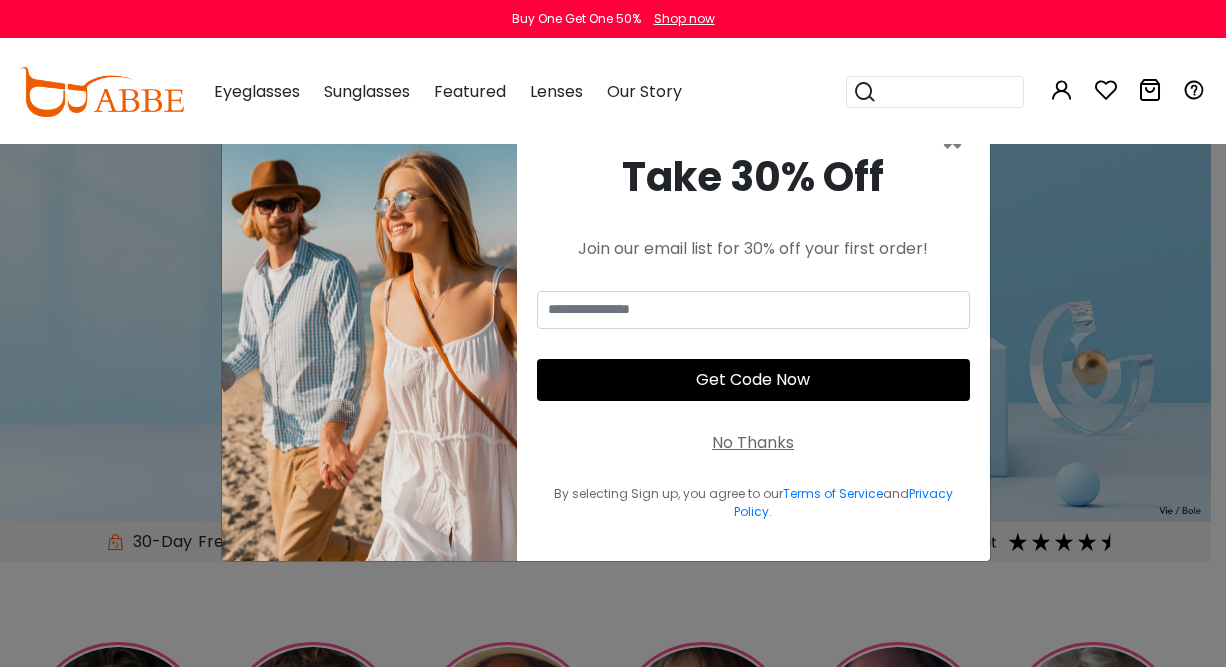 click on "Popular Searches
round
Sunglasses
aviator
clear
tortoise
cat
Recommended
Laya
$6.00
$12.00
RingGold
$7.00
$14.00
Callie
$7.20
$18.00
Naomi $17.14 Sonia" at bounding box center (1016, 92) 